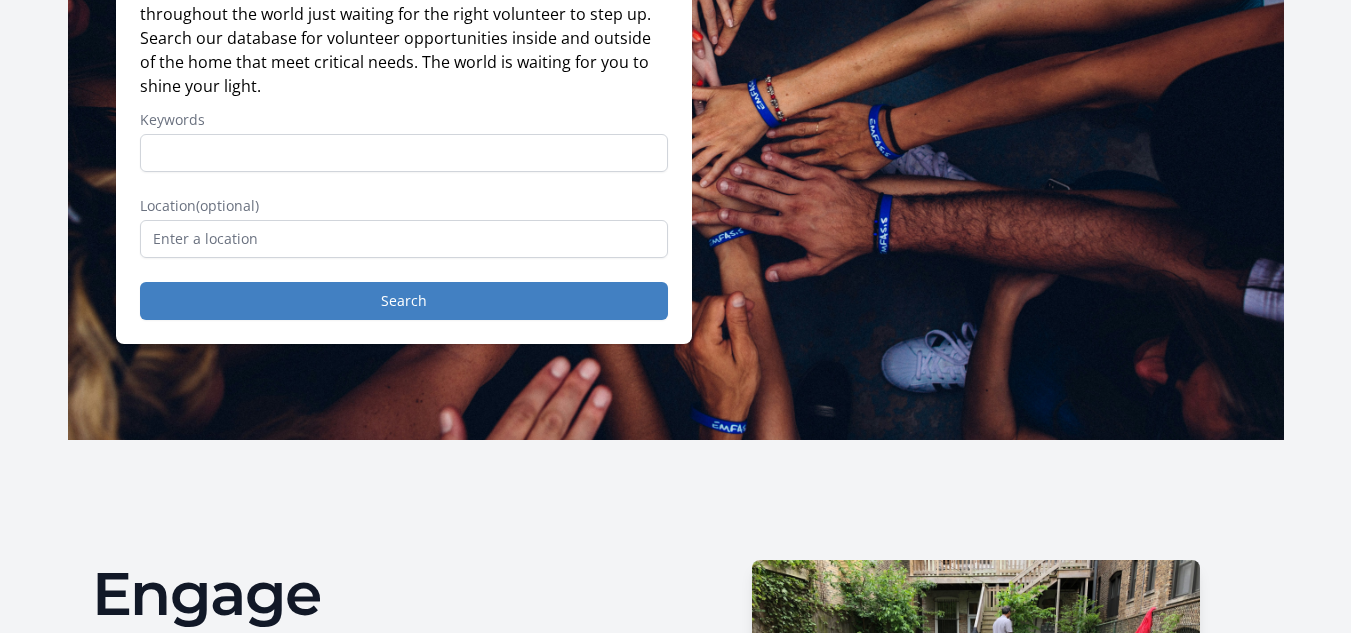 scroll, scrollTop: 0, scrollLeft: 0, axis: both 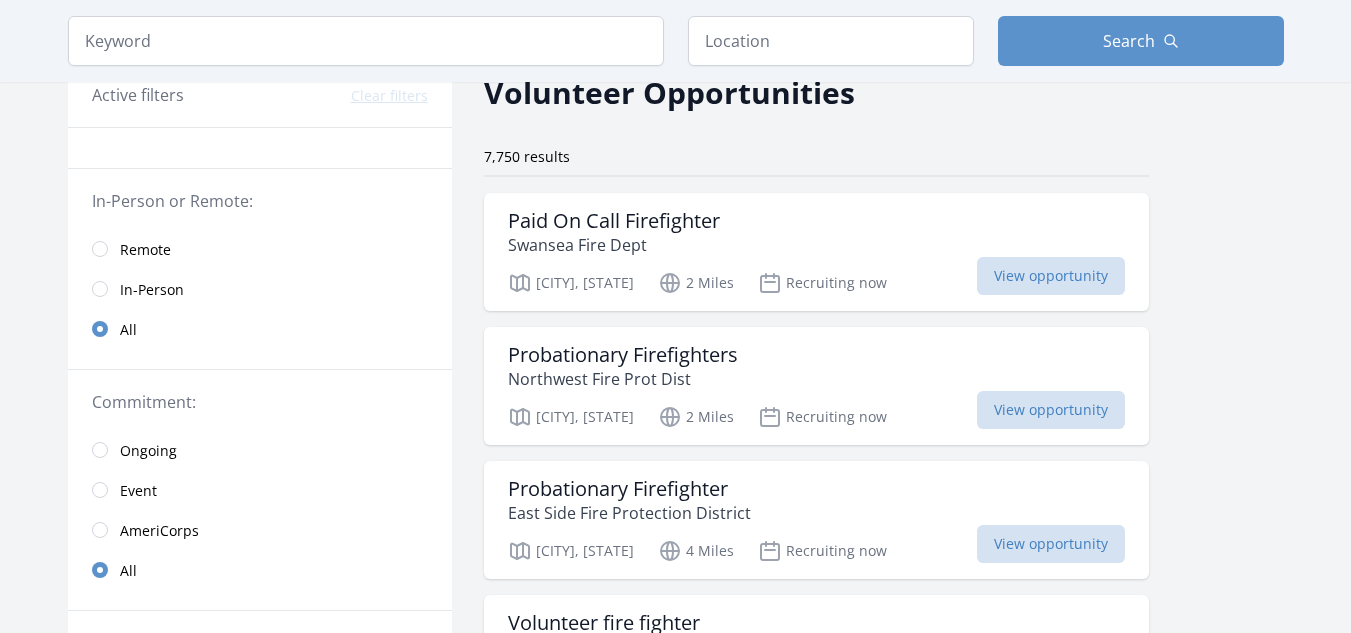 click on "Remote" at bounding box center [260, 249] 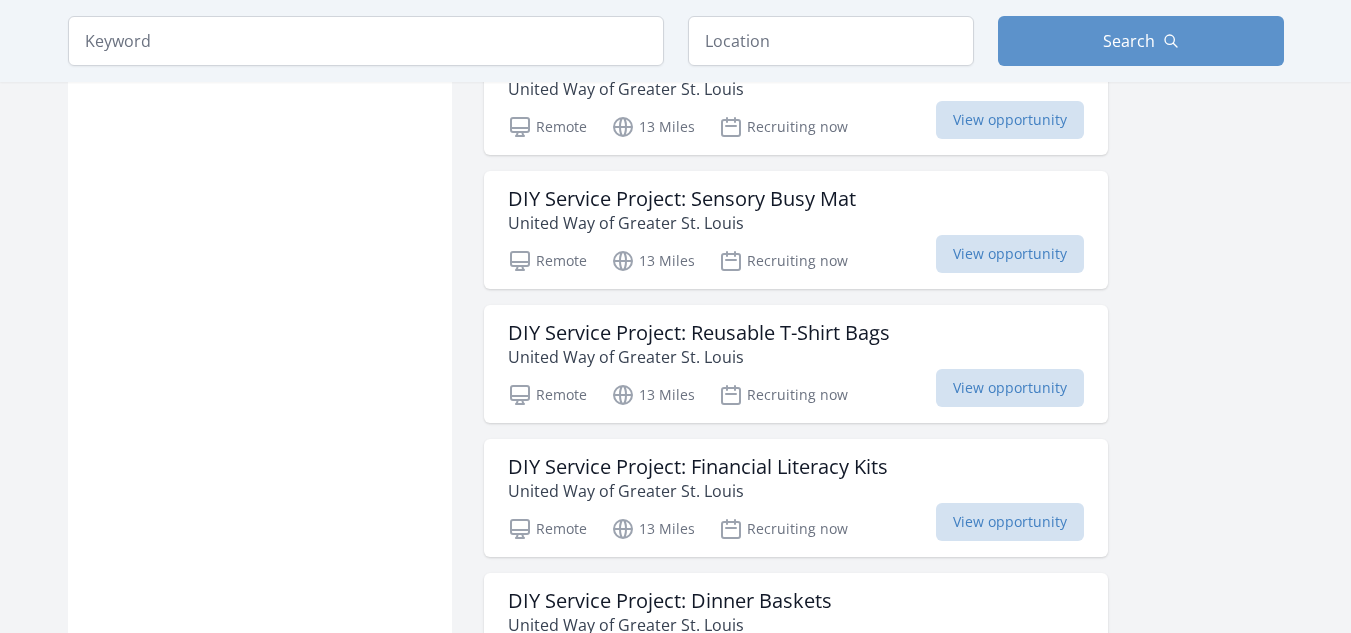 scroll, scrollTop: 2300, scrollLeft: 0, axis: vertical 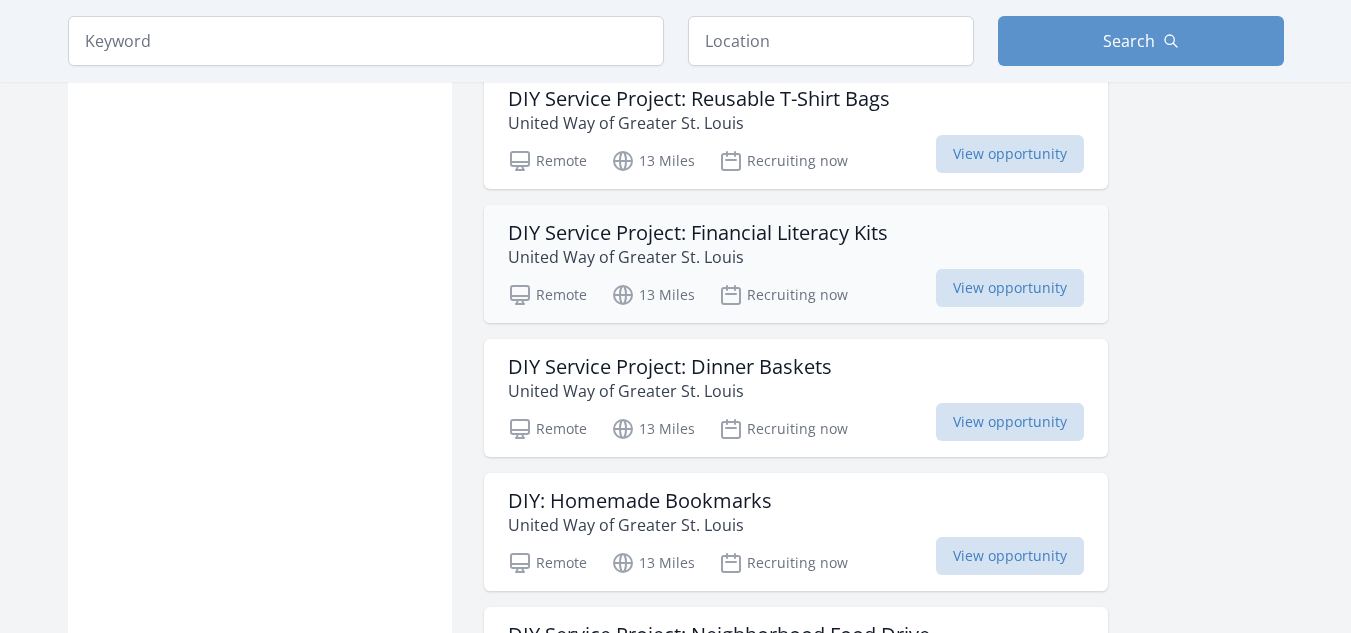 click on "DIY Service Project: Financial Literacy Kits" at bounding box center (698, 233) 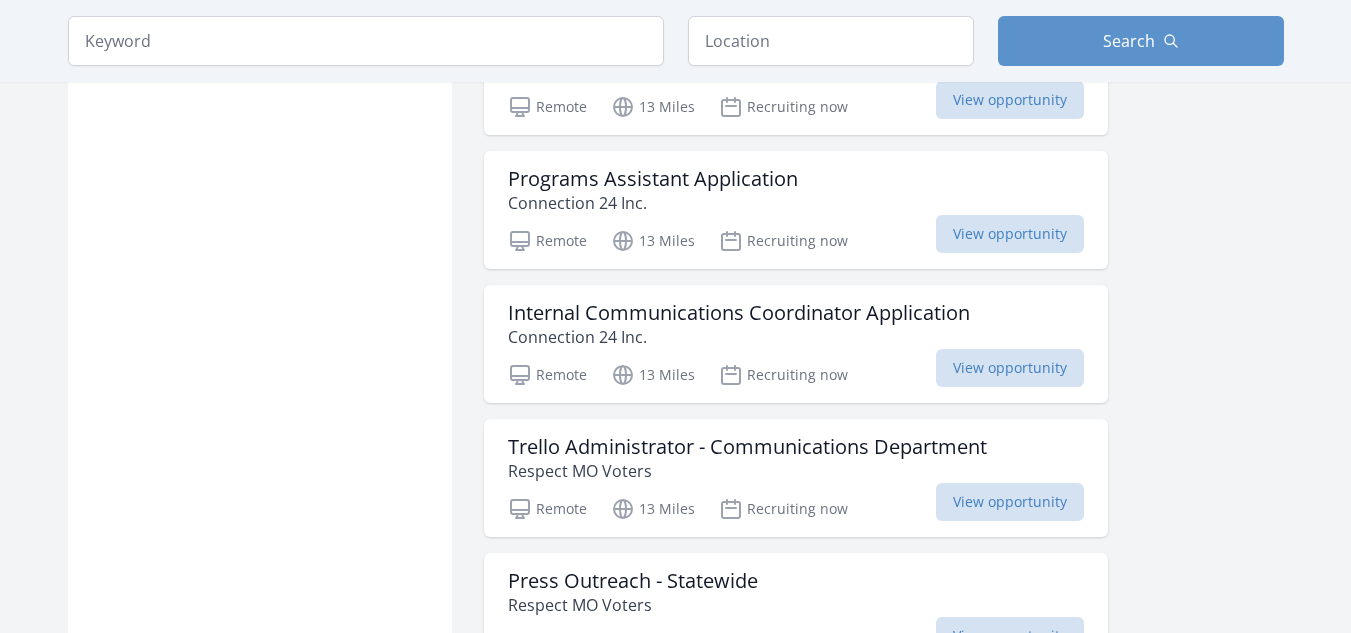 scroll, scrollTop: 5000, scrollLeft: 0, axis: vertical 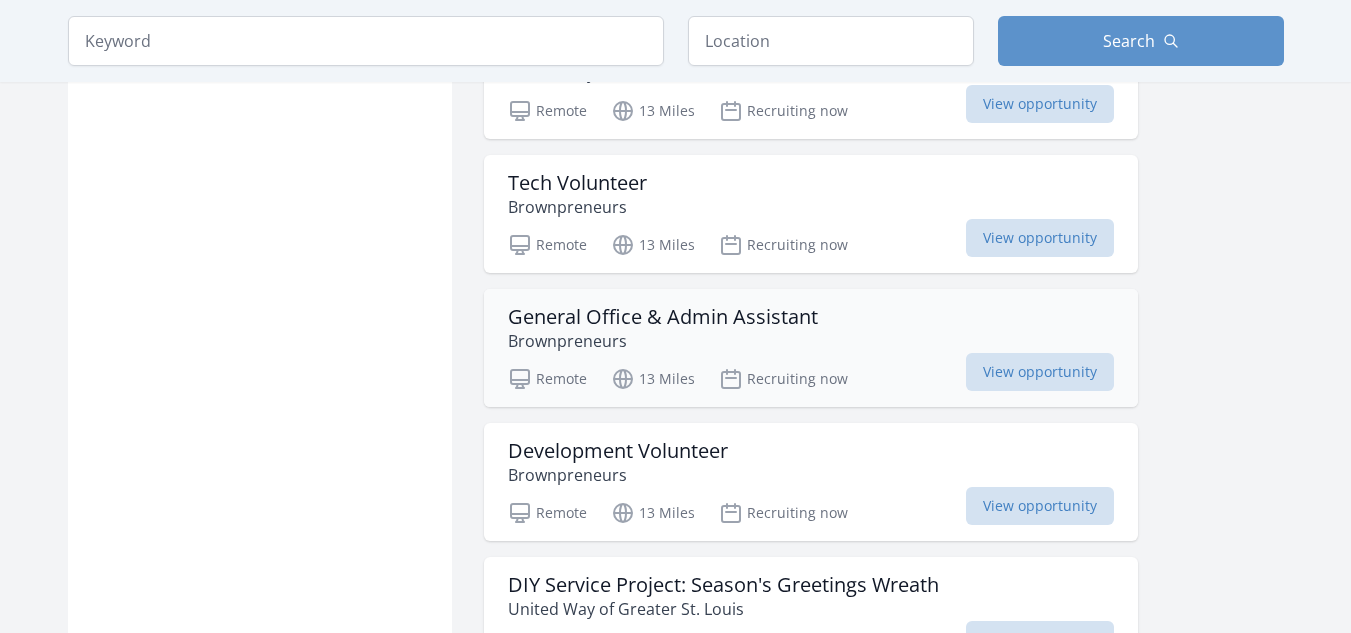click on "General Office & Admin Assistant" at bounding box center (663, 317) 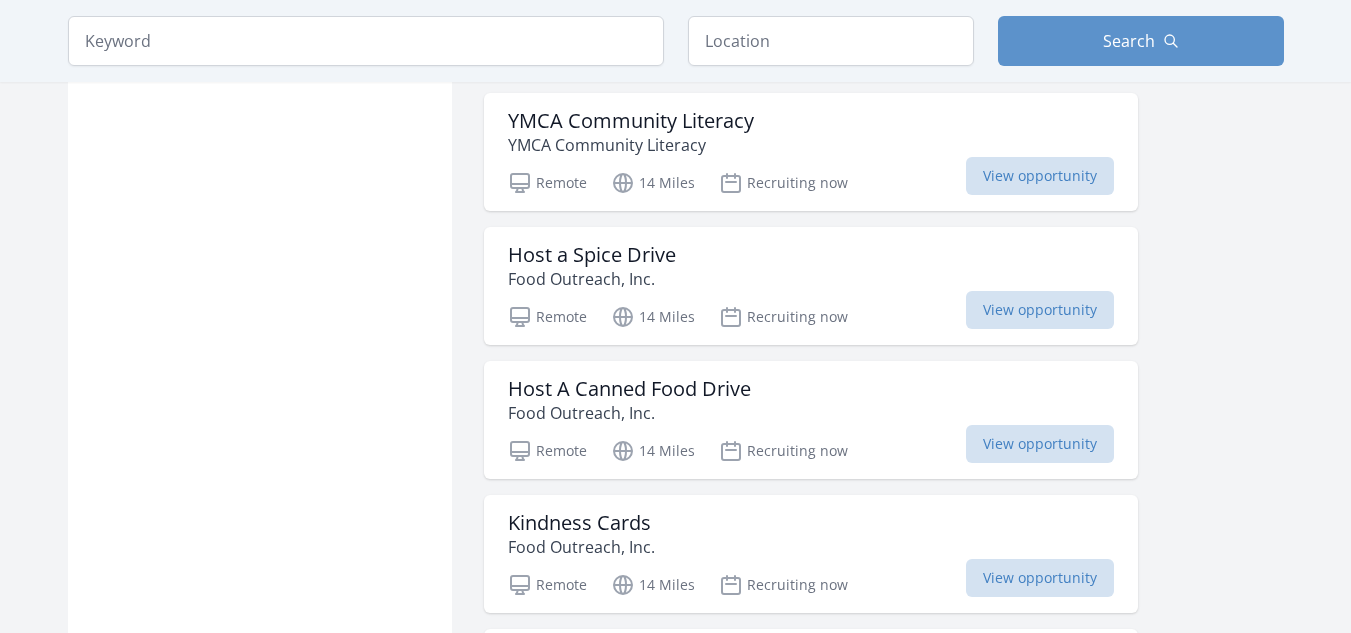 scroll, scrollTop: 7000, scrollLeft: 0, axis: vertical 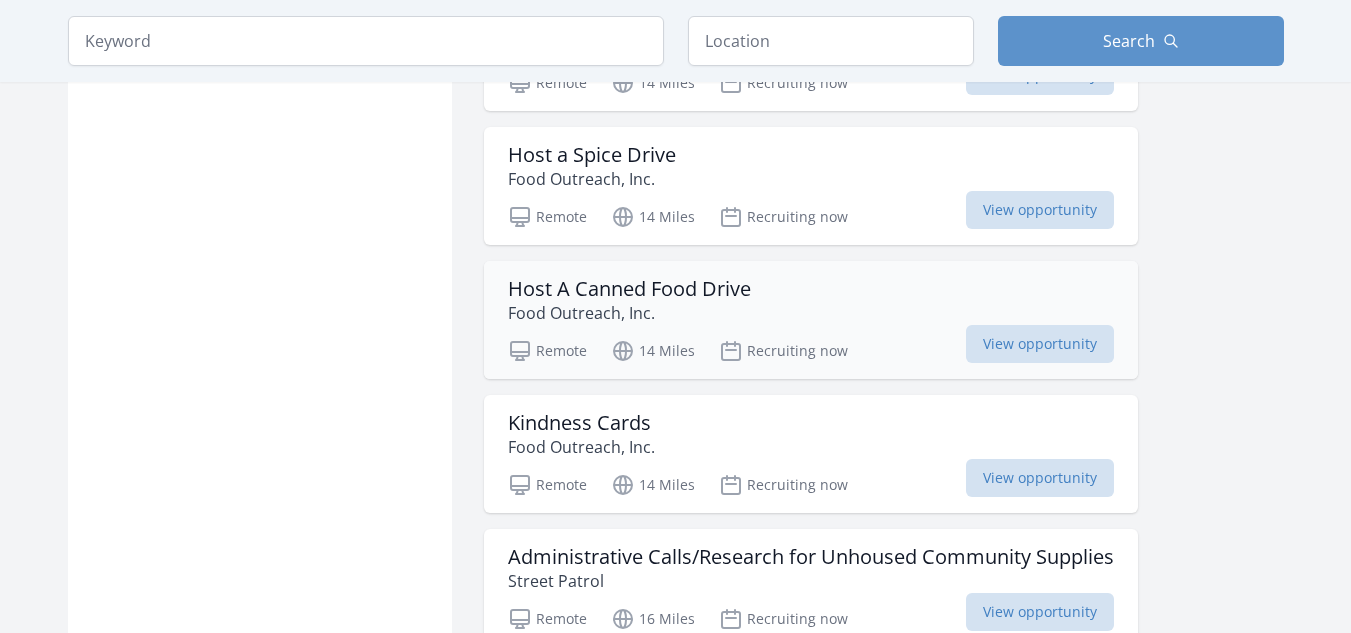 click on "Host A Canned Food Drive" at bounding box center [629, 289] 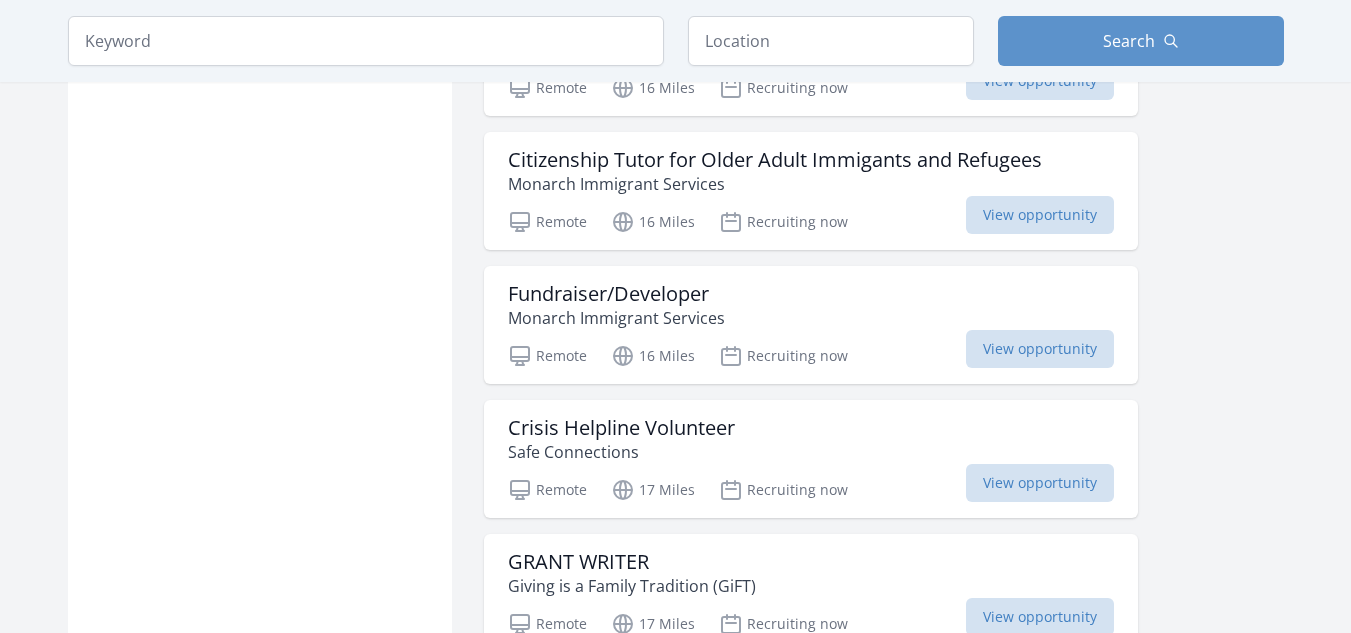 scroll, scrollTop: 7700, scrollLeft: 0, axis: vertical 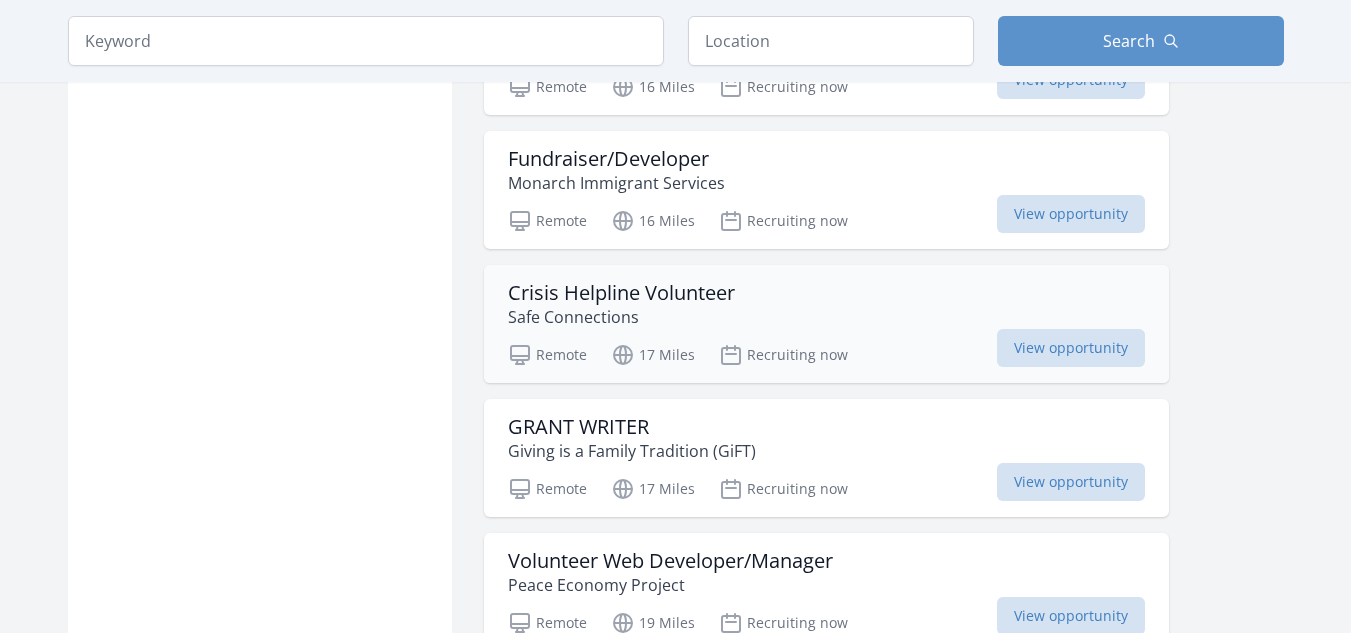 click on "Crisis Helpline Volunteer" at bounding box center (621, 293) 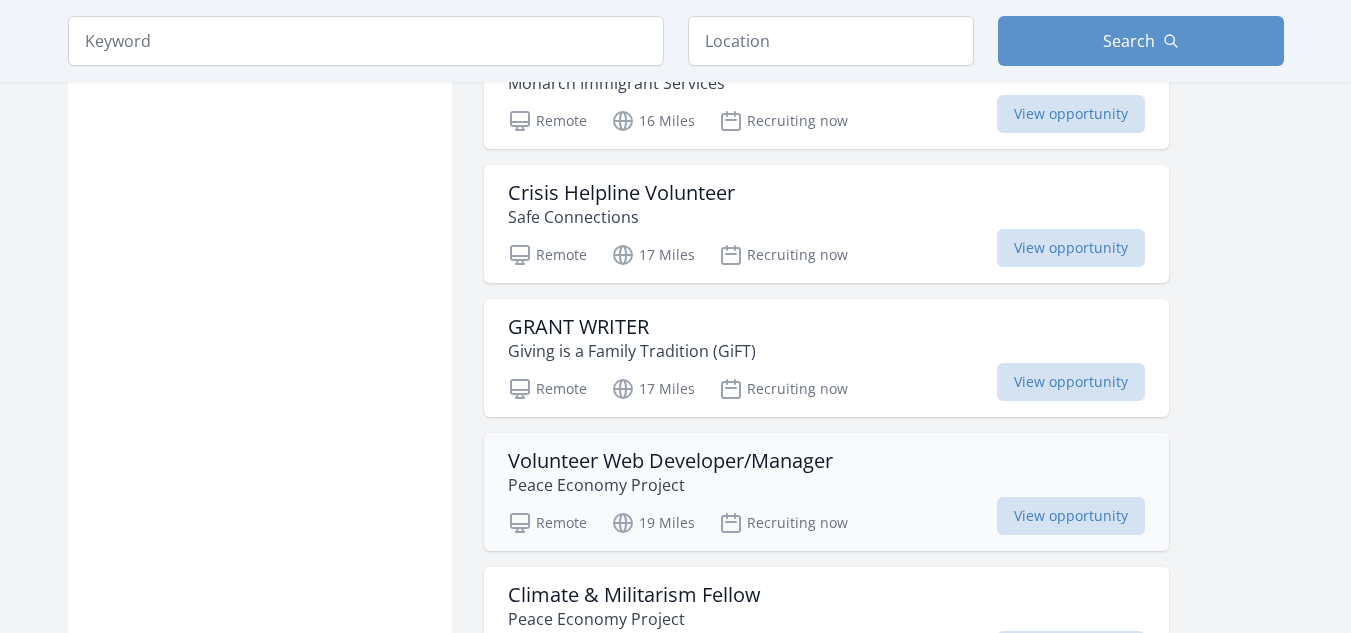 scroll, scrollTop: 8000, scrollLeft: 0, axis: vertical 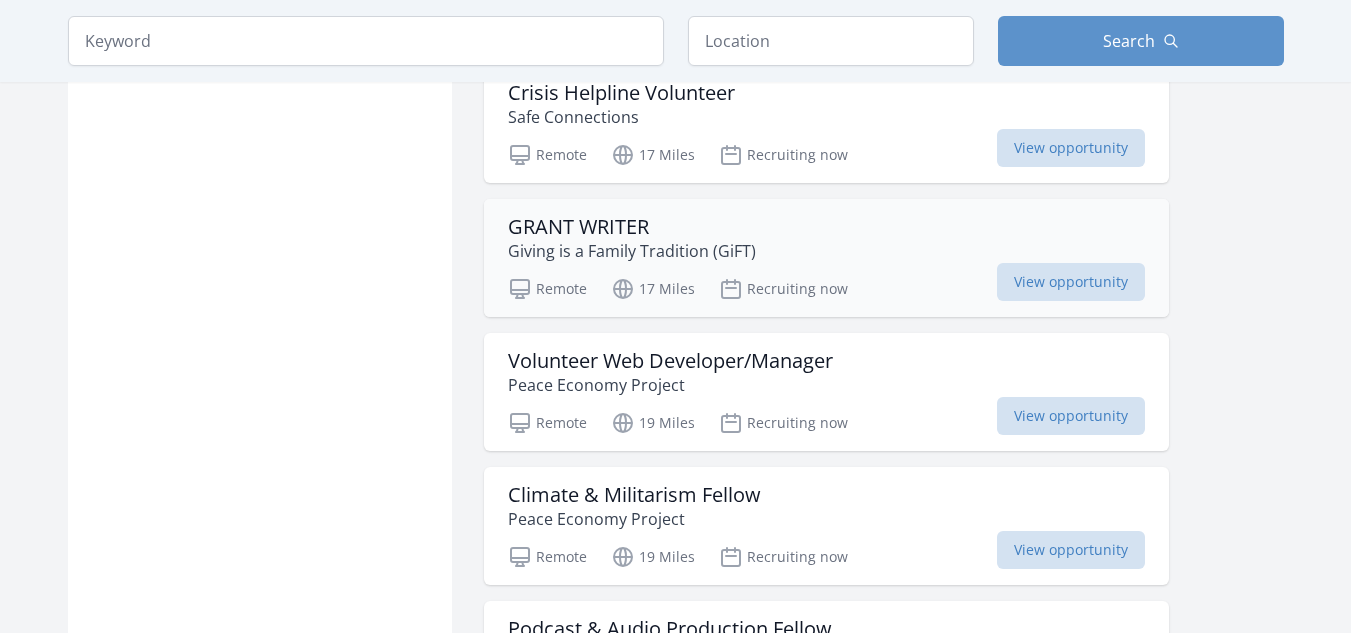 click on "GRANT WRITER" at bounding box center [632, 227] 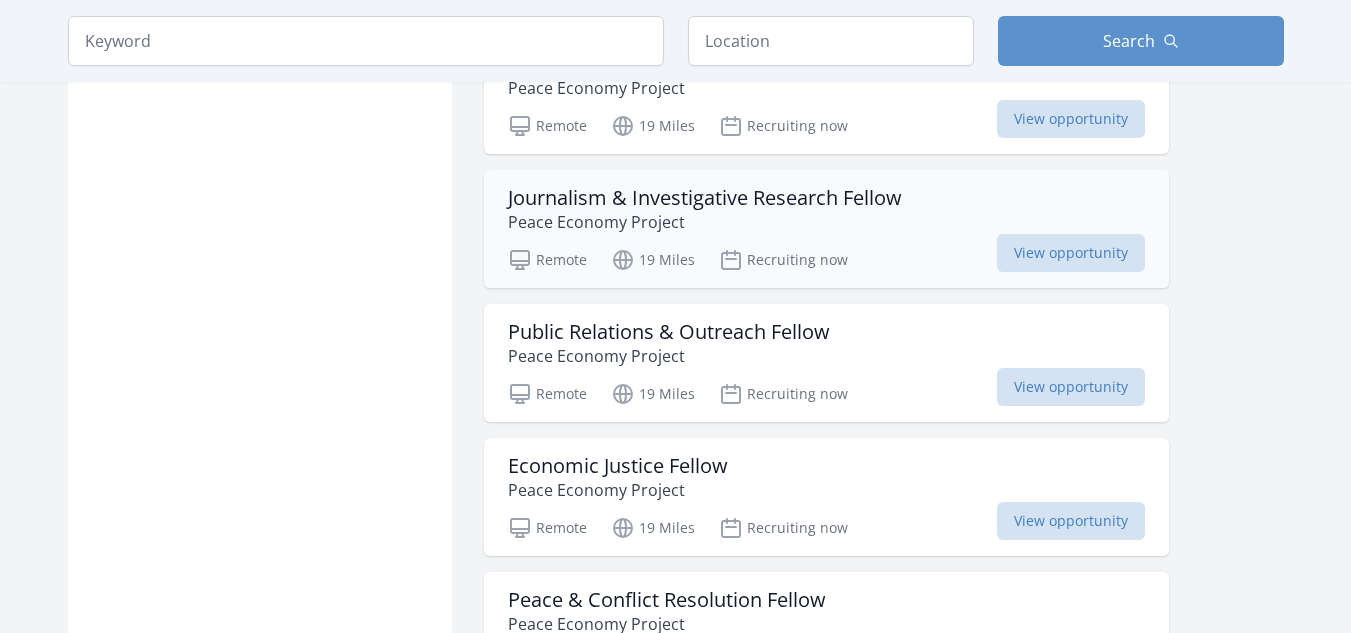 scroll, scrollTop: 8600, scrollLeft: 0, axis: vertical 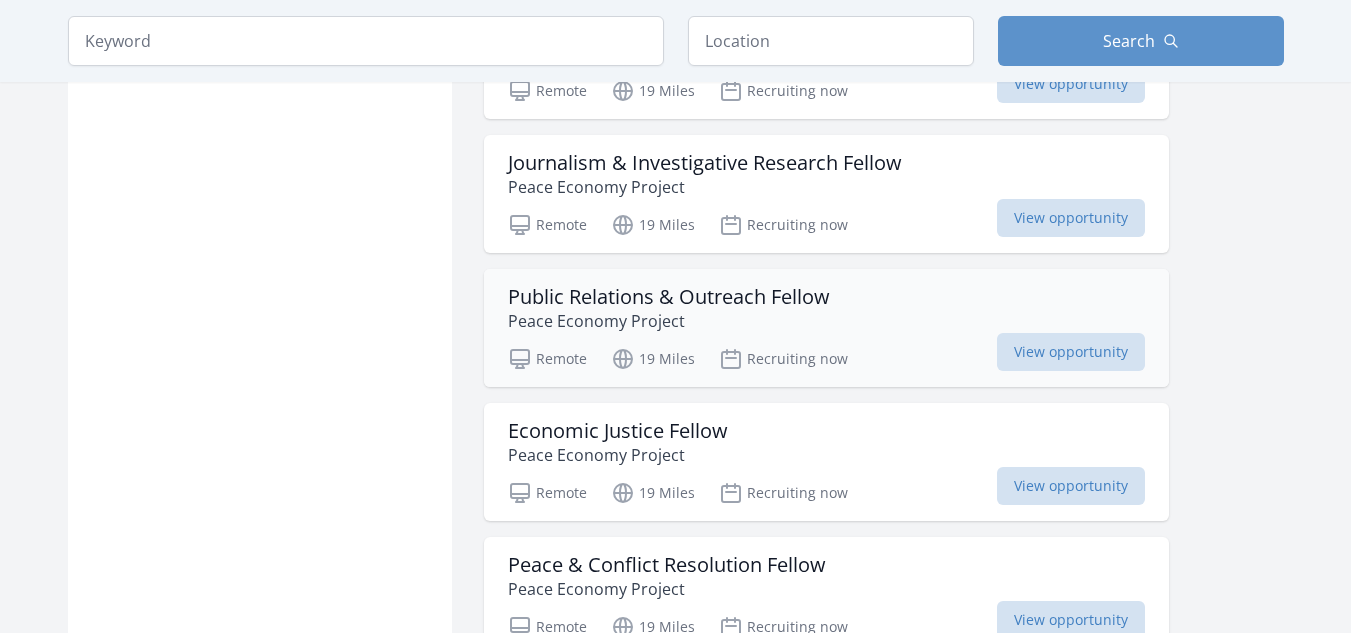 click on "Public Relations & Outreach Fellow" at bounding box center [669, 297] 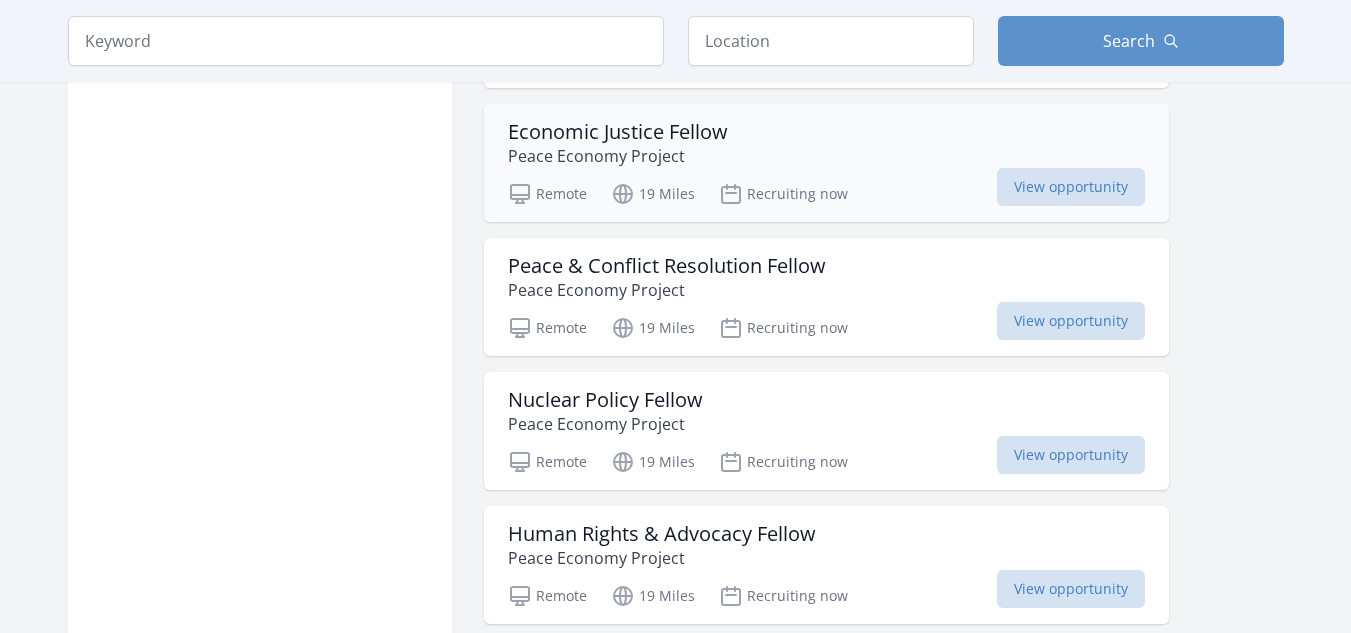 scroll, scrollTop: 8900, scrollLeft: 0, axis: vertical 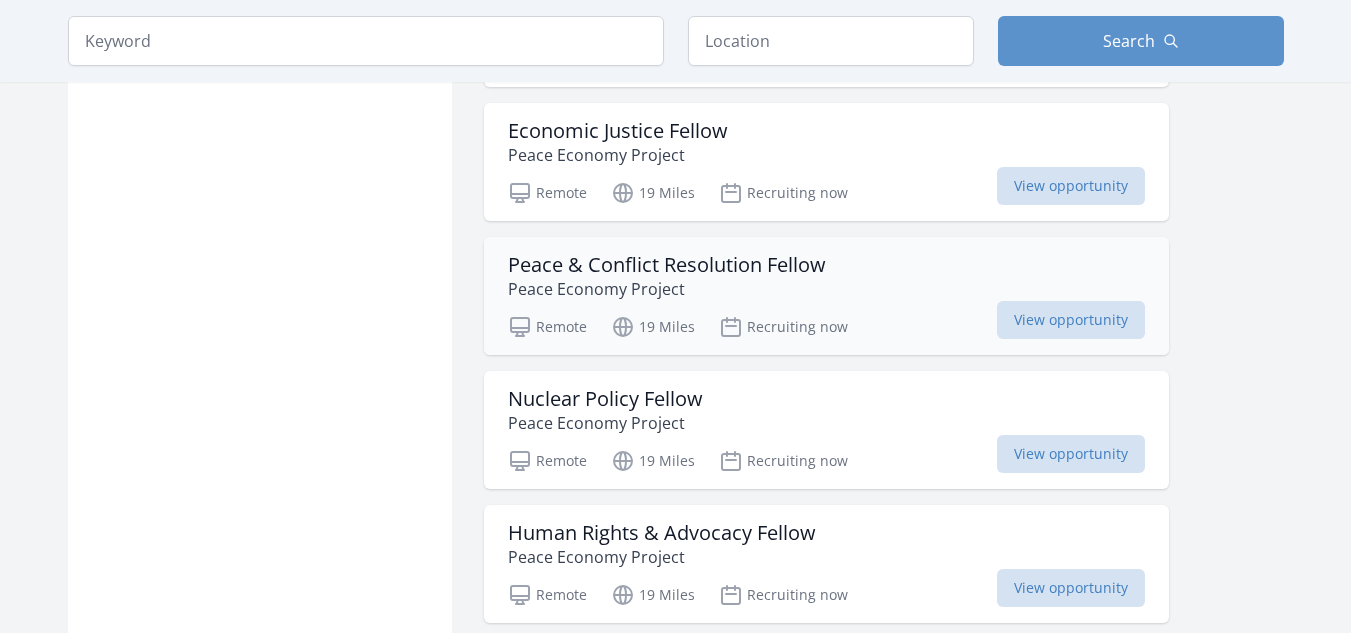 click on "Peace & Conflict Resolution Fellow" at bounding box center [667, 265] 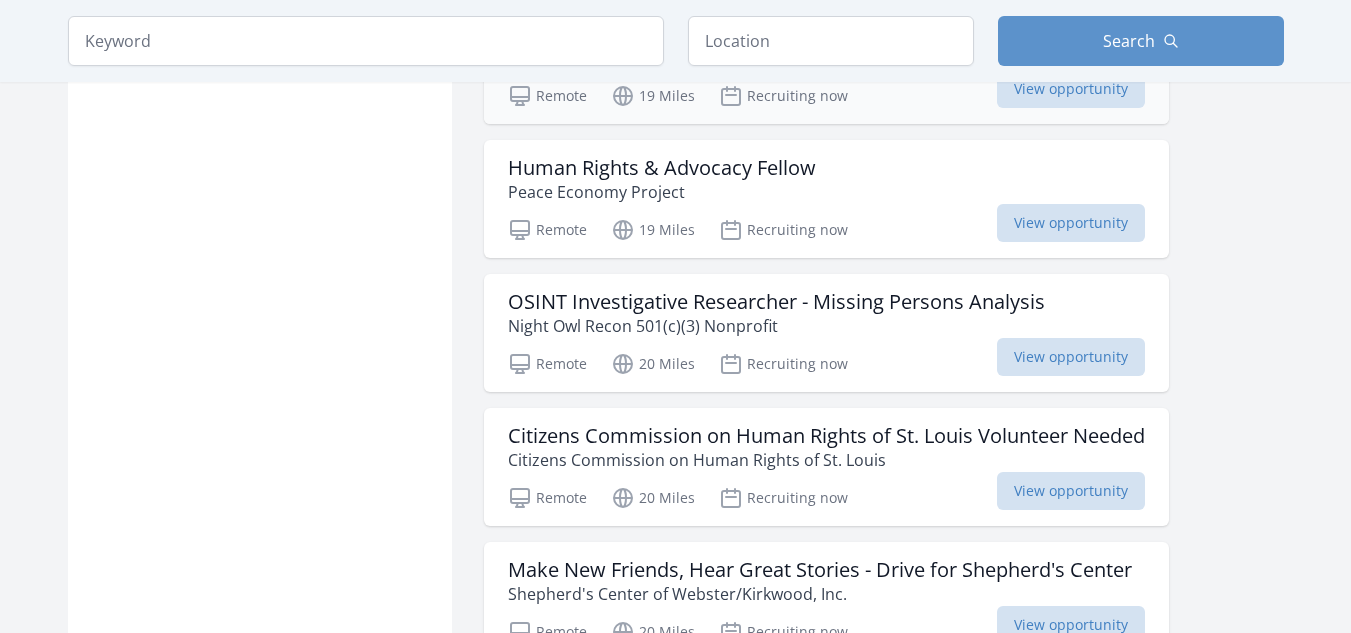scroll, scrollTop: 9300, scrollLeft: 0, axis: vertical 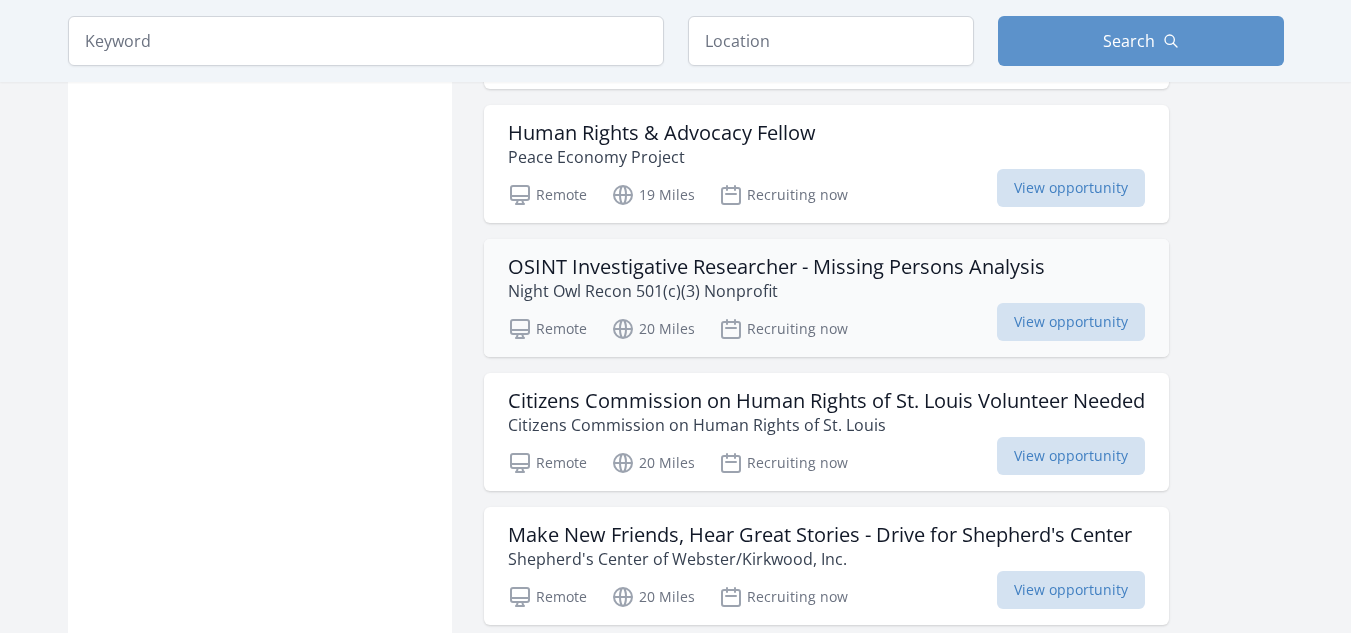 click on "OSINT Investigative Researcher - Missing Persons Analysis" at bounding box center (776, 267) 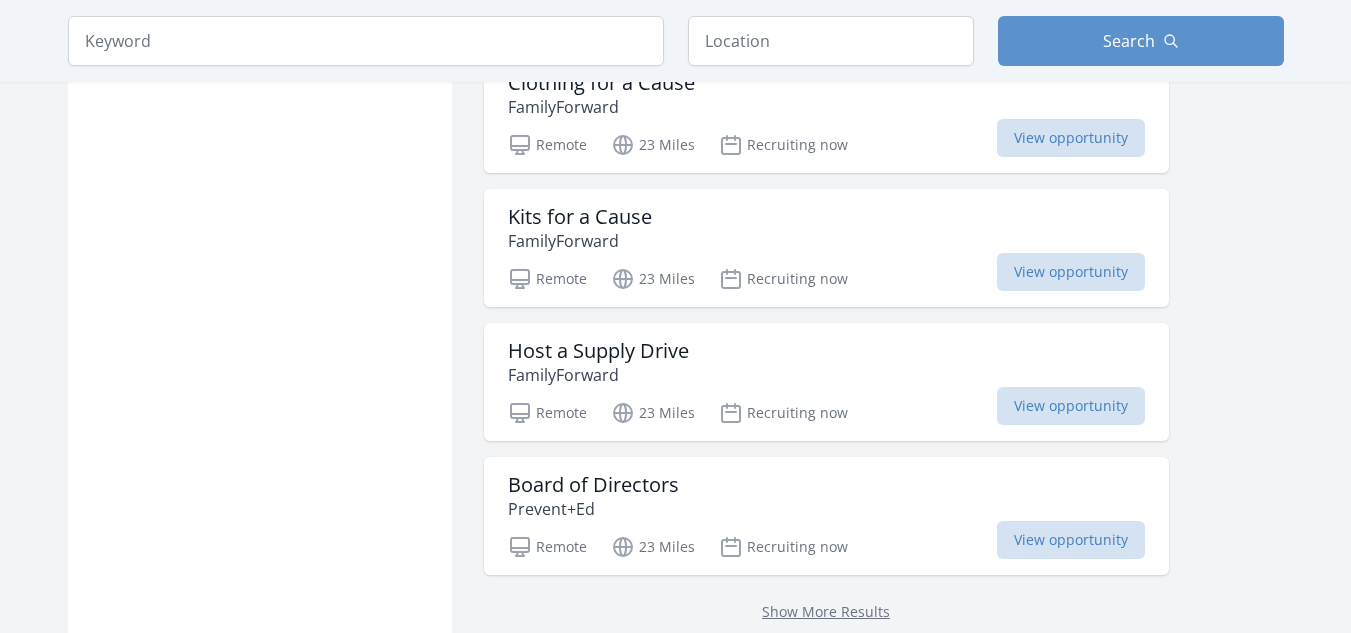 scroll, scrollTop: 10500, scrollLeft: 0, axis: vertical 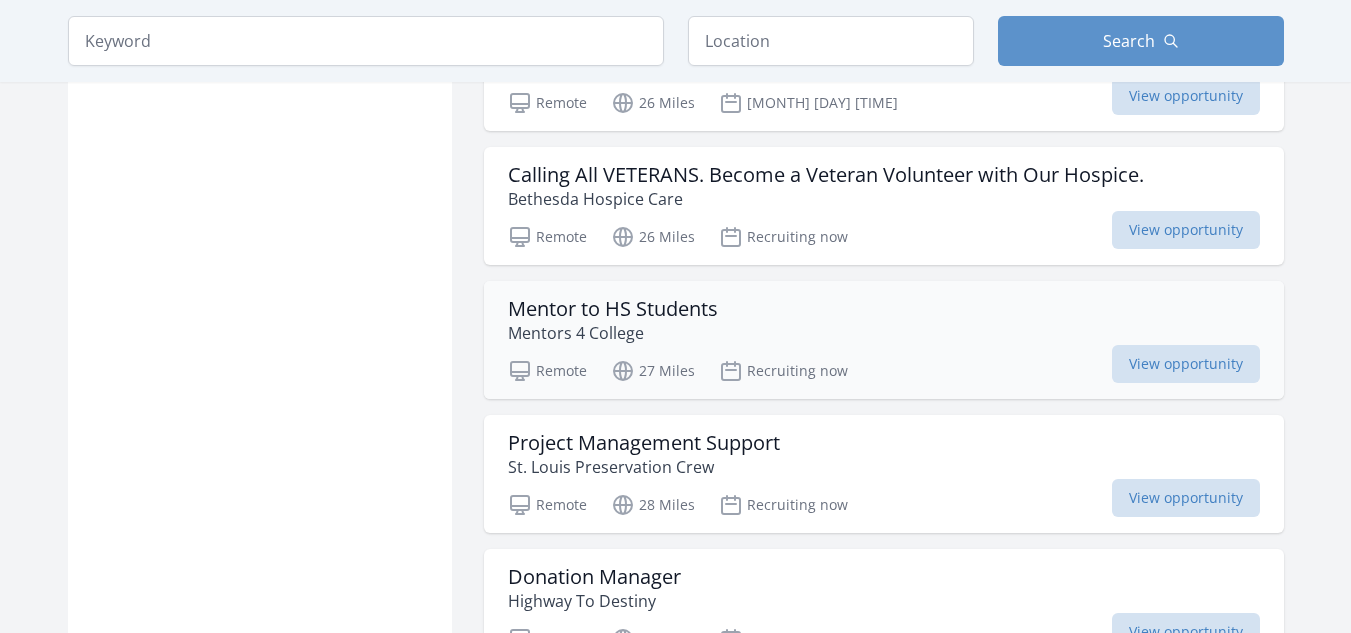 click on "Mentor to HS Students" at bounding box center [613, 309] 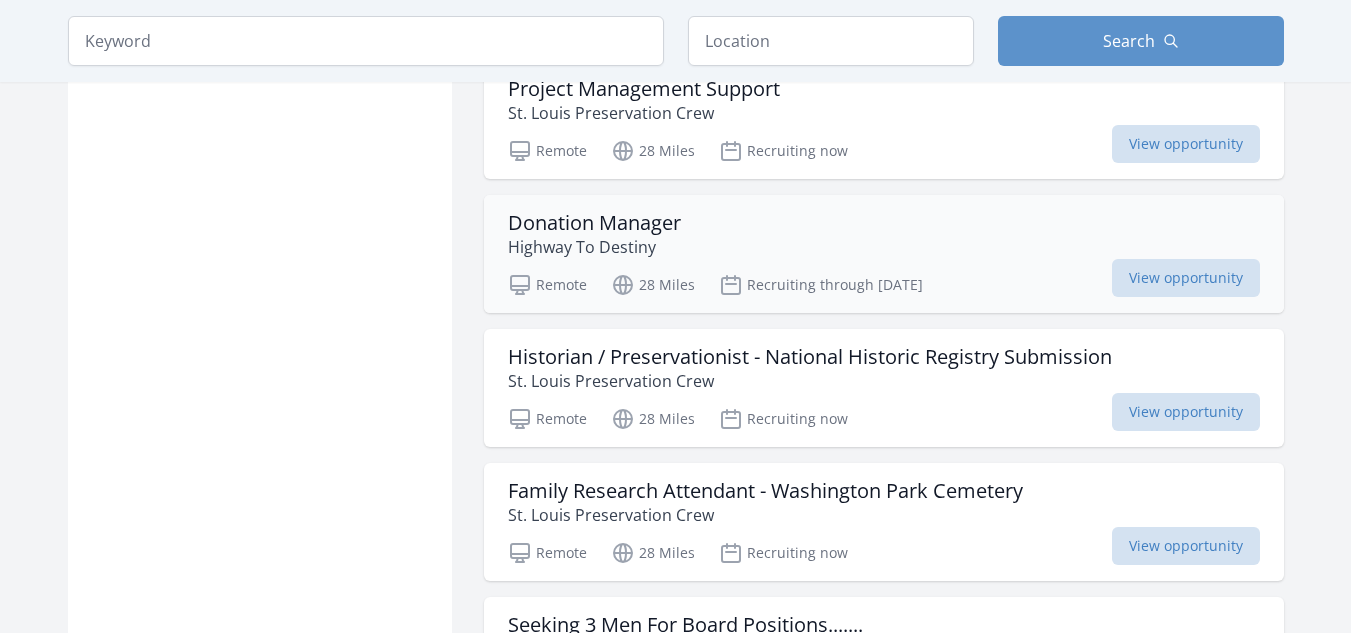 scroll, scrollTop: 11400, scrollLeft: 0, axis: vertical 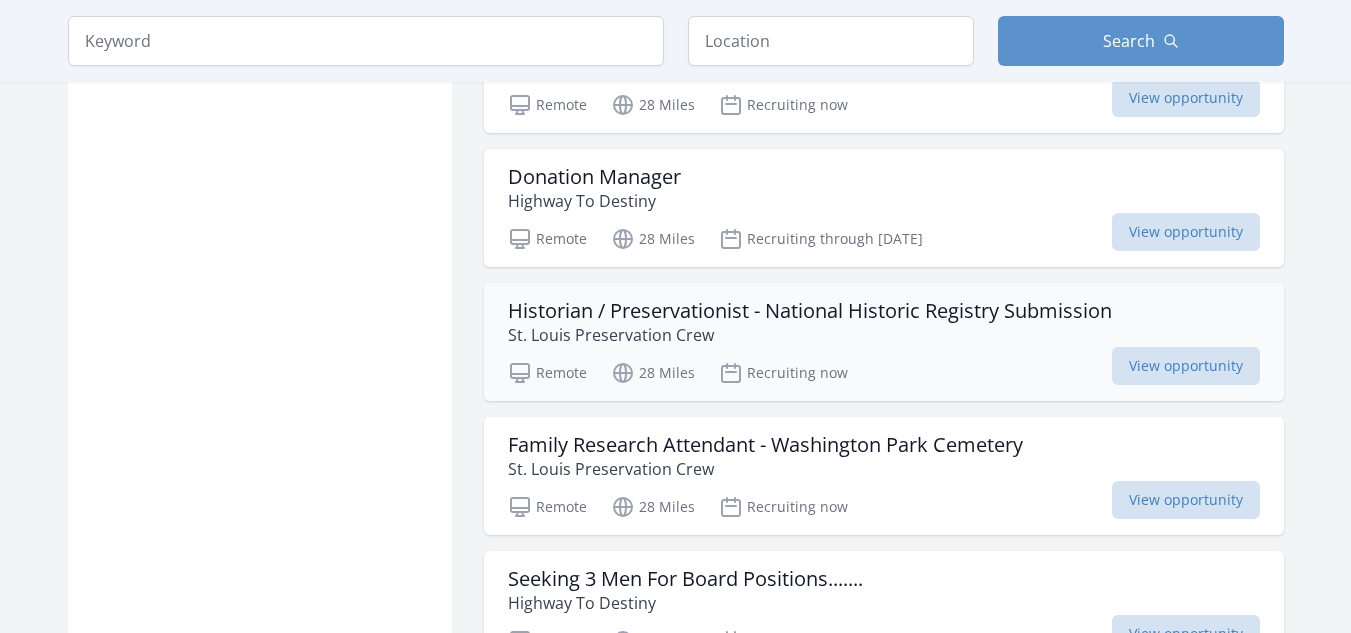 click on "Historian / Preservationist - National Historic Registry Submission" at bounding box center (810, 311) 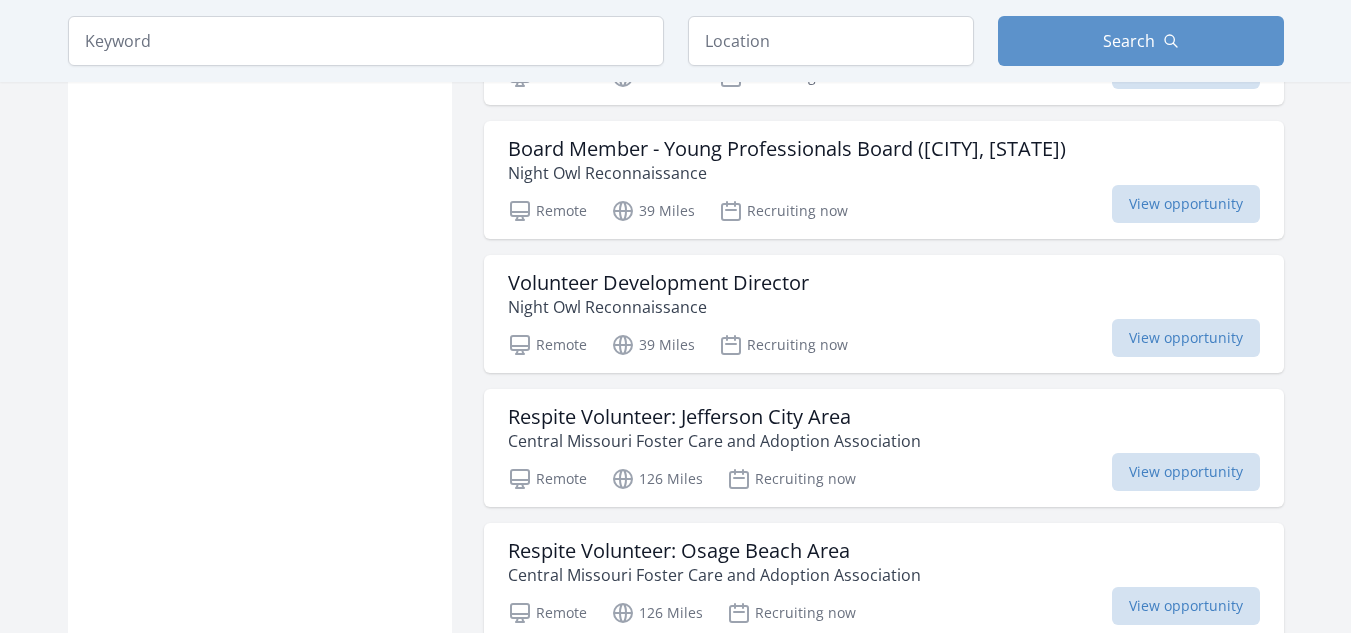 scroll, scrollTop: 12600, scrollLeft: 0, axis: vertical 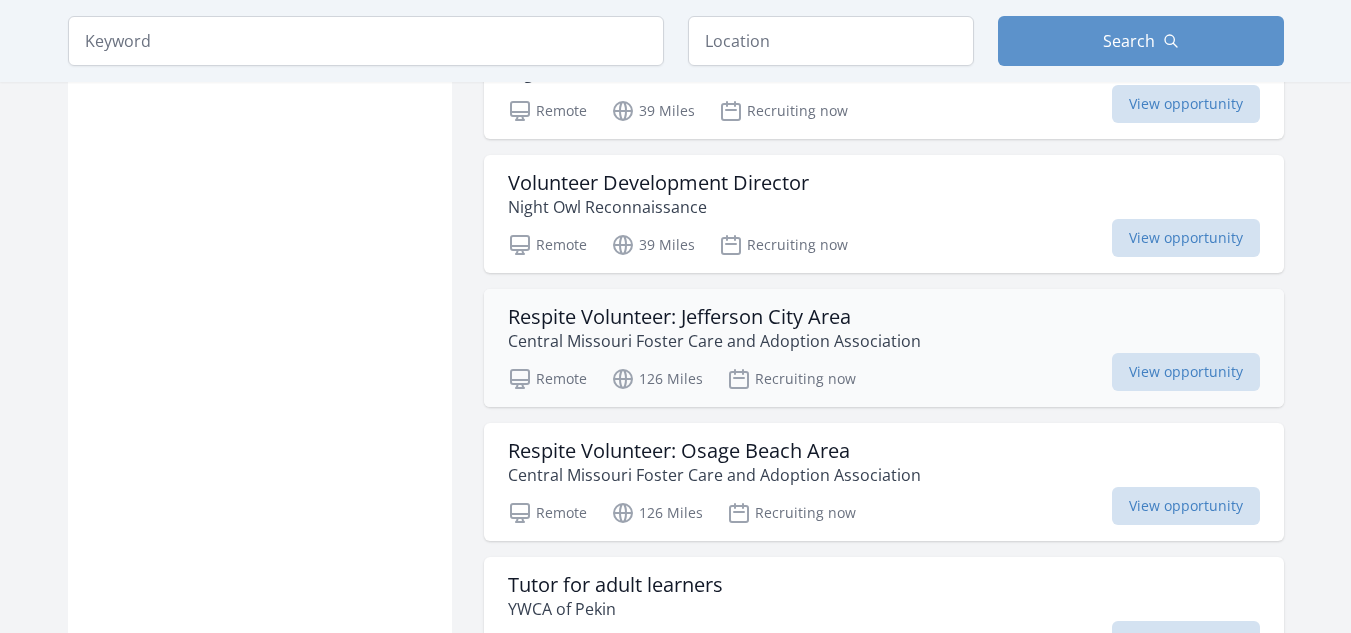 click on "Respite Volunteer: Jefferson City Area" at bounding box center [714, 317] 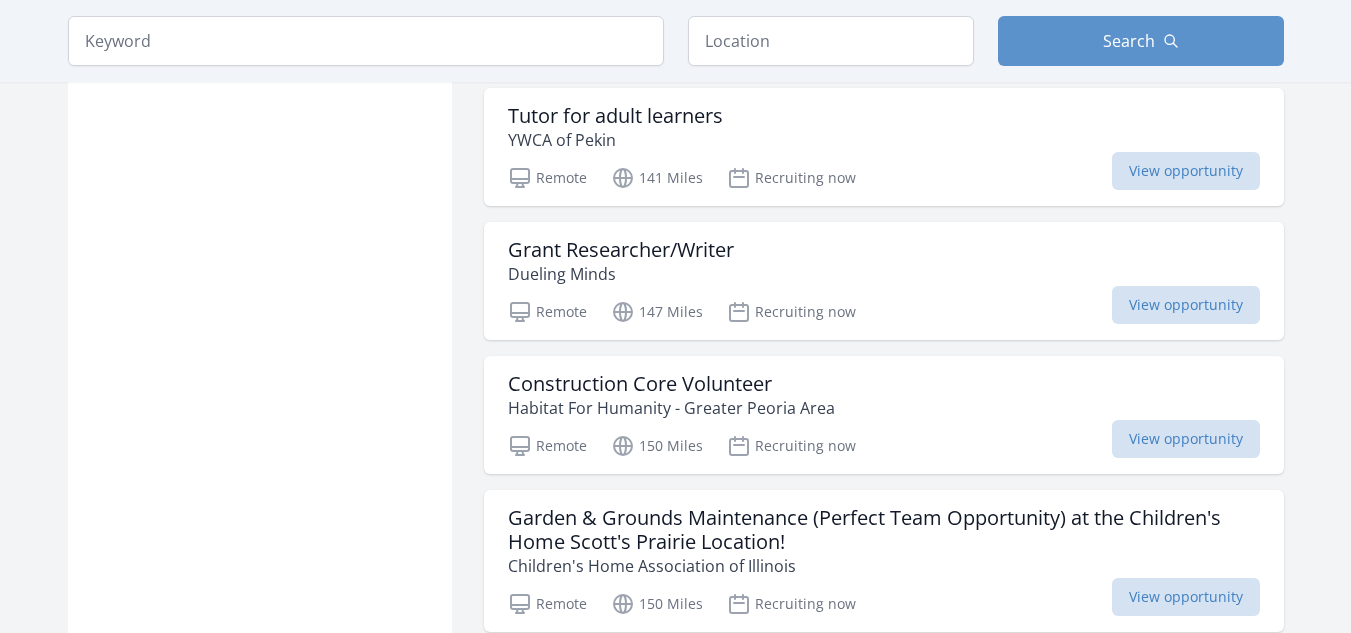 scroll, scrollTop: 13100, scrollLeft: 0, axis: vertical 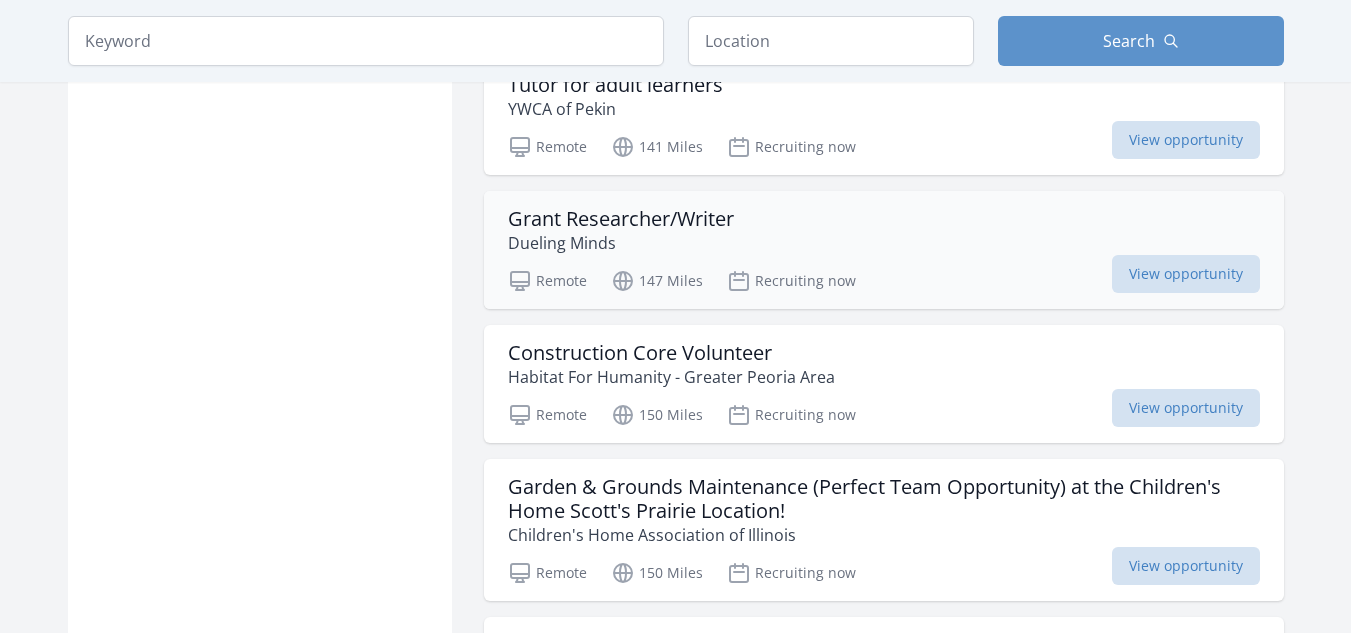 click on "Grant Researcher/Writer" at bounding box center [621, 219] 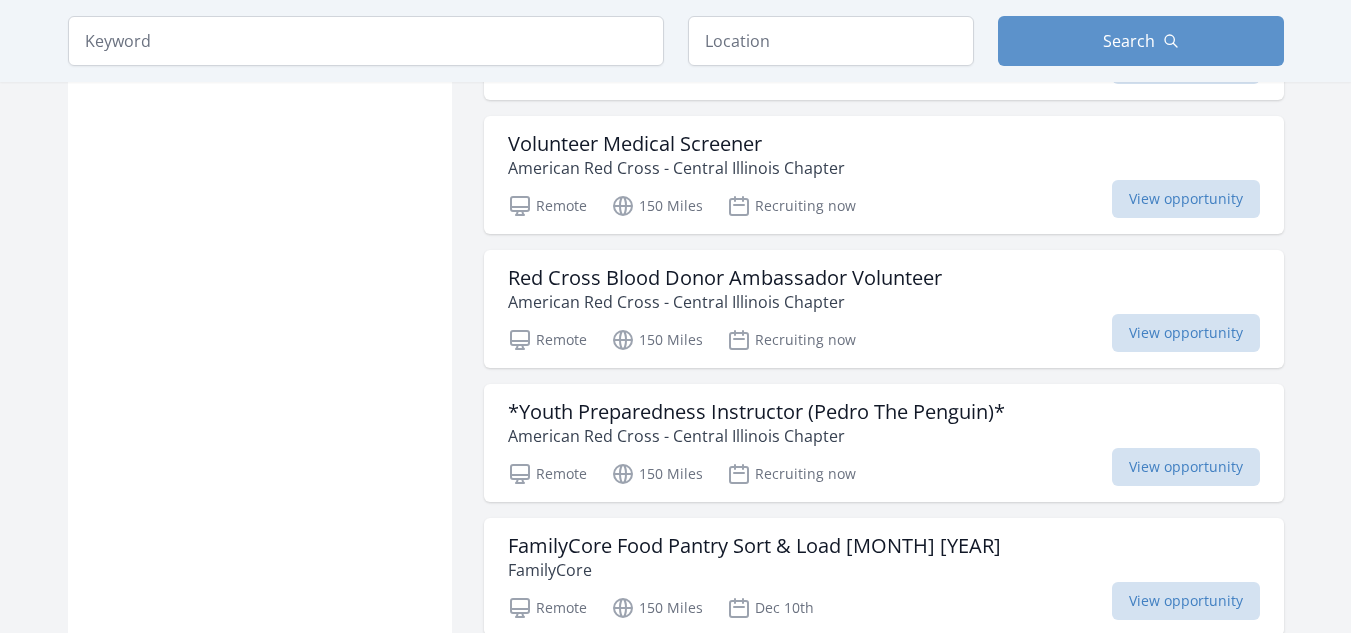 scroll, scrollTop: 14600, scrollLeft: 0, axis: vertical 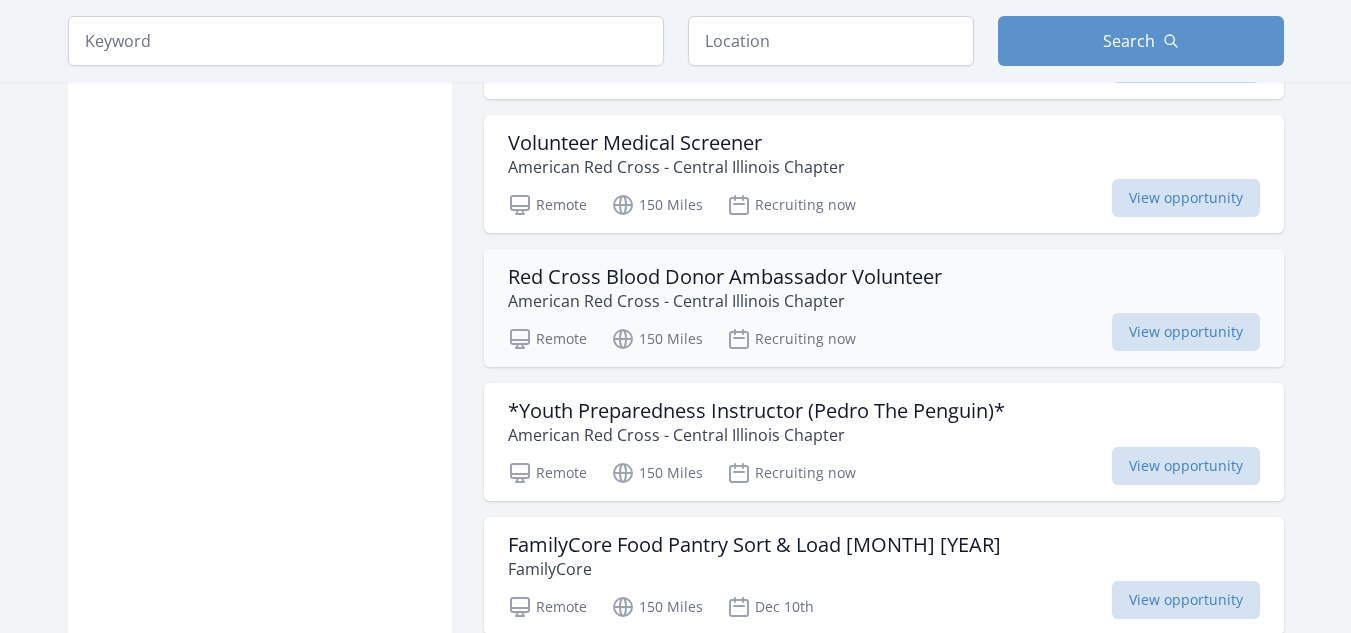 click on "Red Cross Blood Donor Ambassador Volunteer" at bounding box center [725, 277] 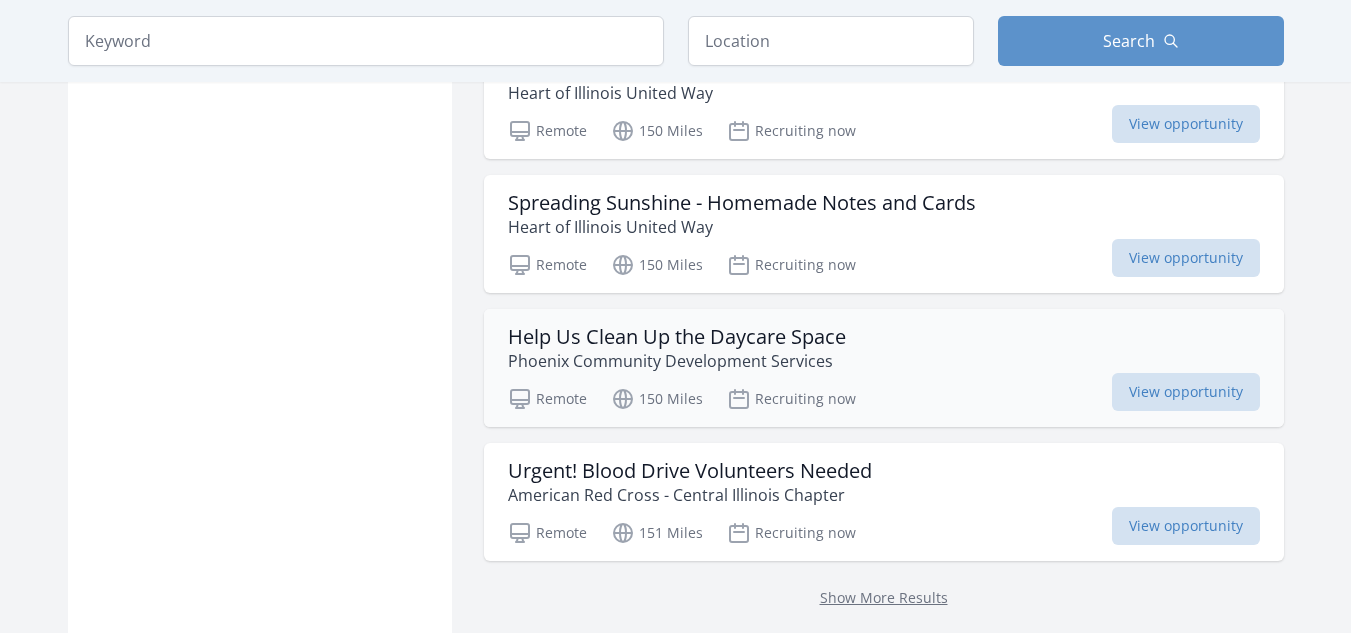 scroll, scrollTop: 15900, scrollLeft: 0, axis: vertical 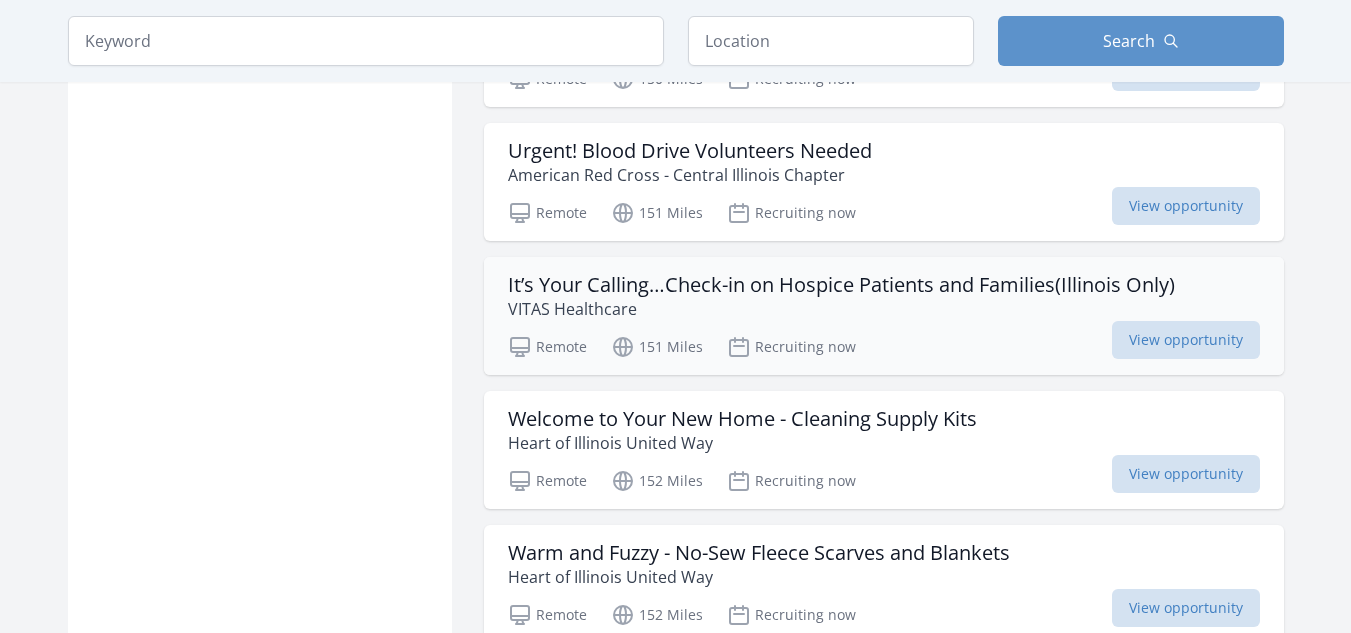 click on "It’s Your Calling…Check-in on Hospice Patients and Families(Illinois Only)" at bounding box center [841, 285] 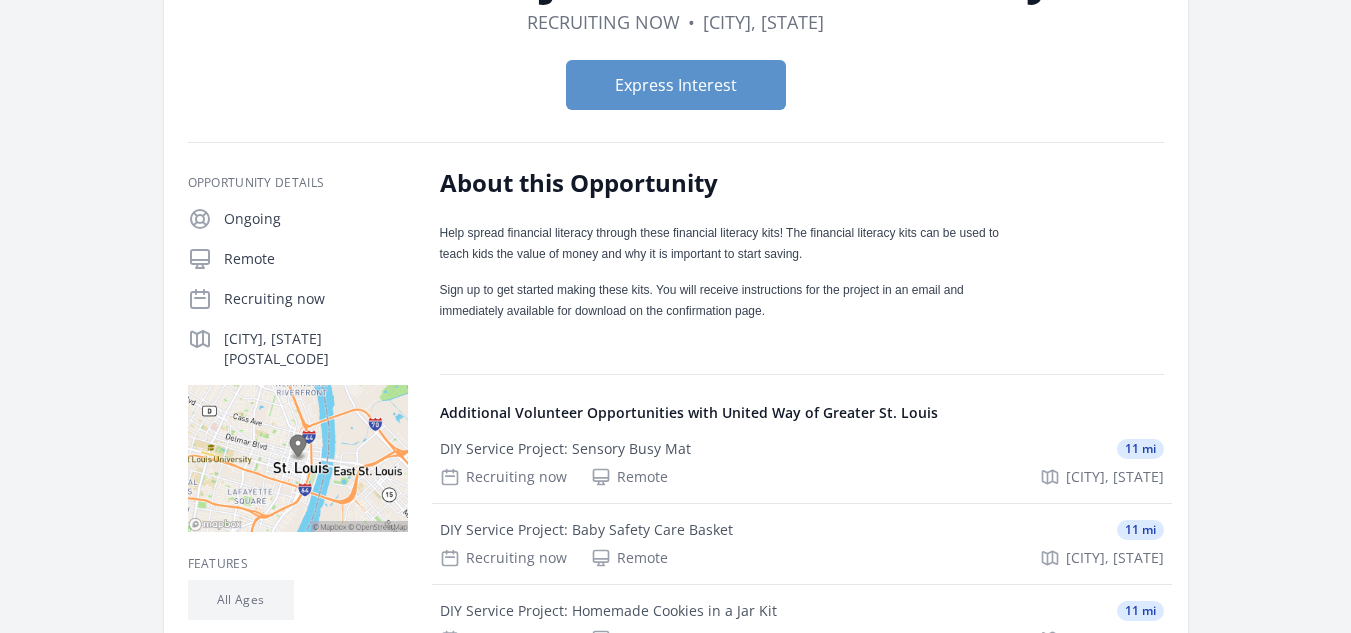 scroll, scrollTop: 100, scrollLeft: 0, axis: vertical 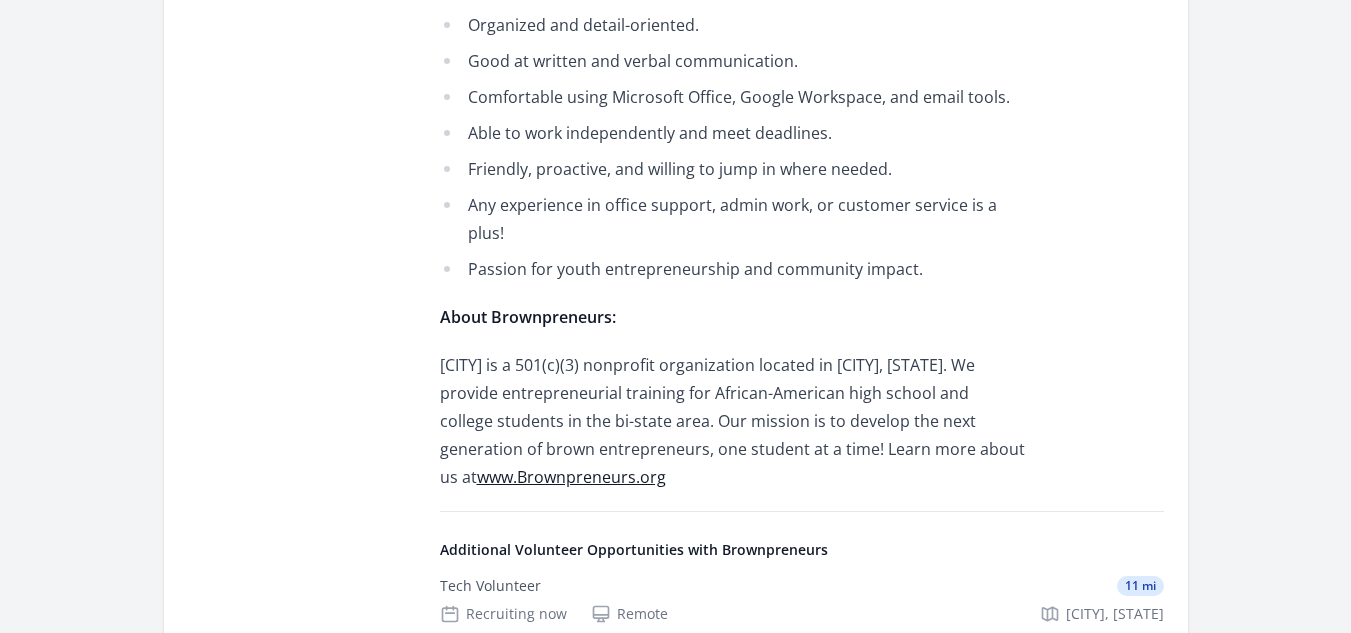 click on "www.Brownpreneurs.org" at bounding box center [571, 477] 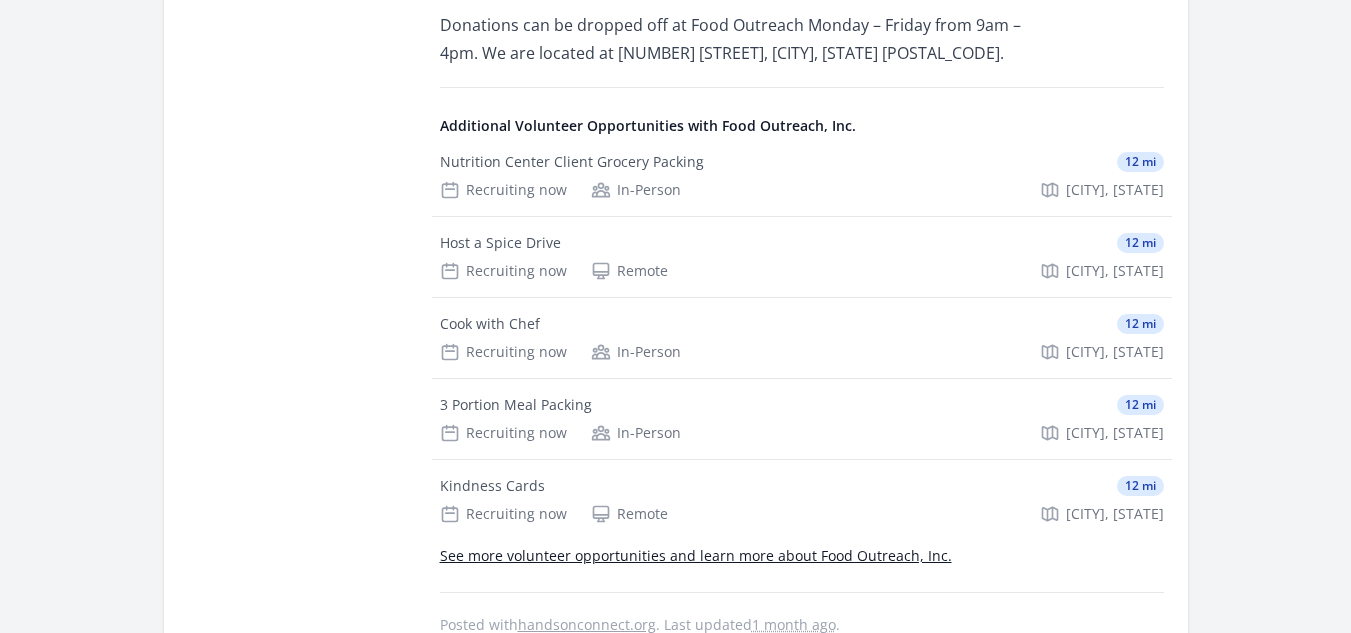 scroll, scrollTop: 1000, scrollLeft: 0, axis: vertical 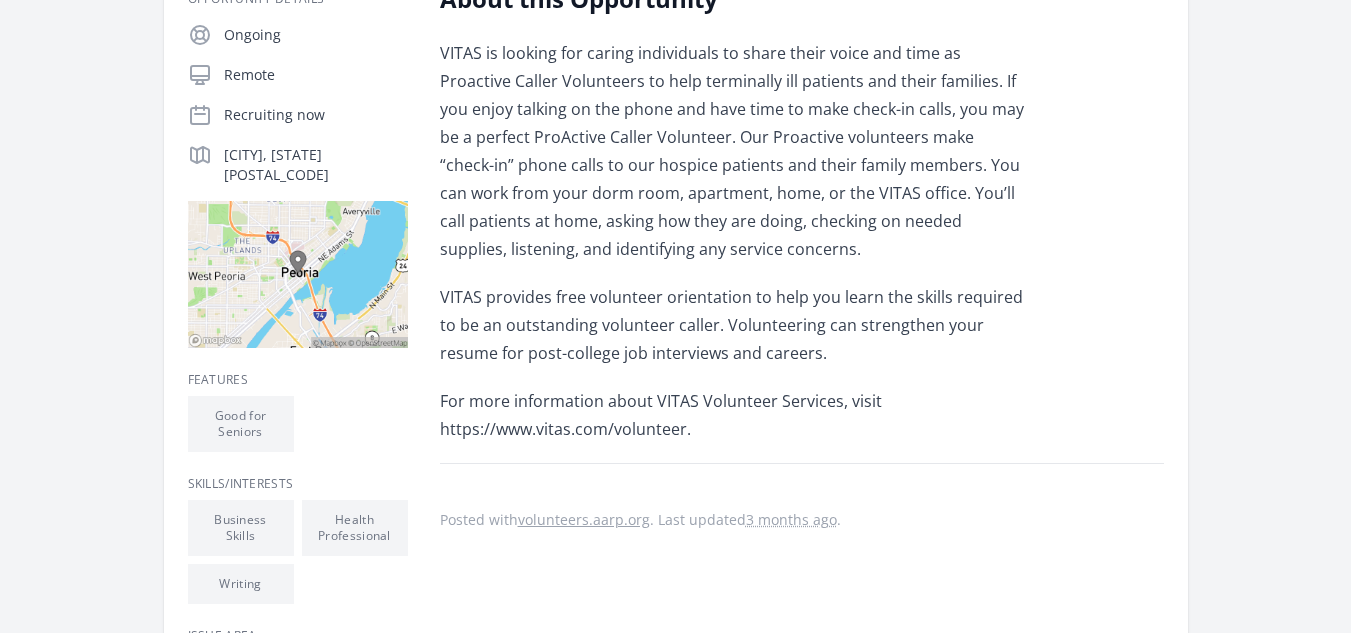 drag, startPoint x: 693, startPoint y: 428, endPoint x: 418, endPoint y: 414, distance: 275.35614 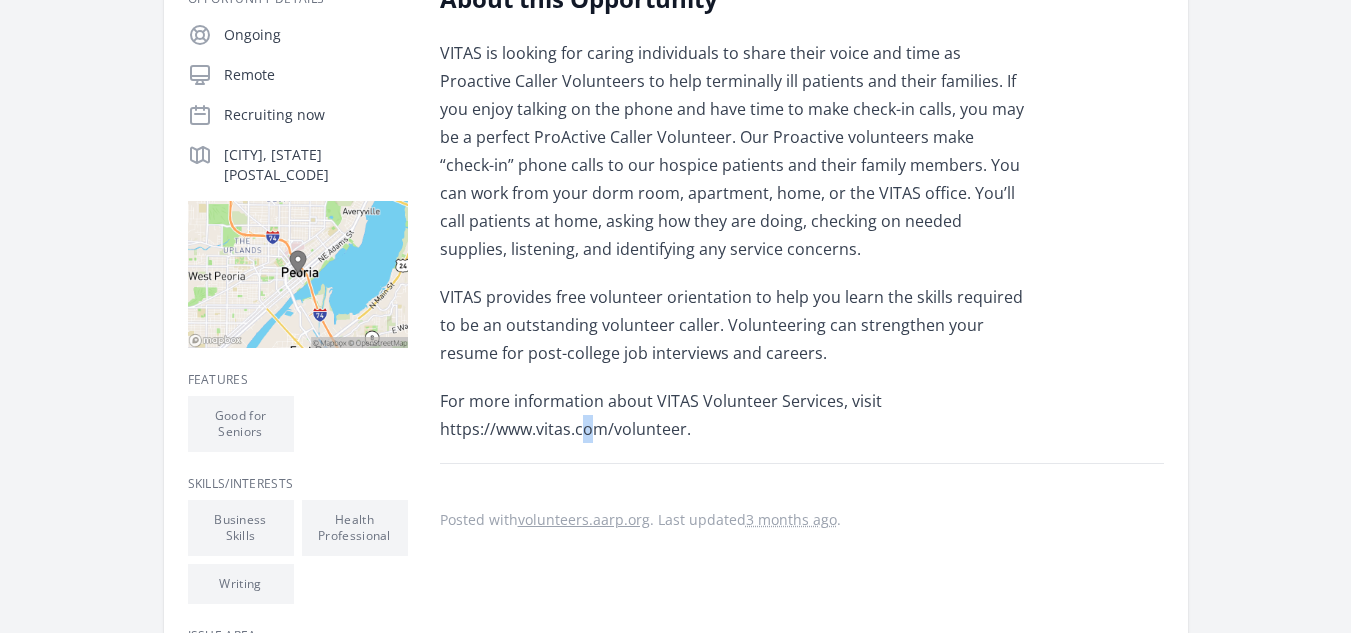 drag, startPoint x: 586, startPoint y: 433, endPoint x: 610, endPoint y: 430, distance: 24.186773 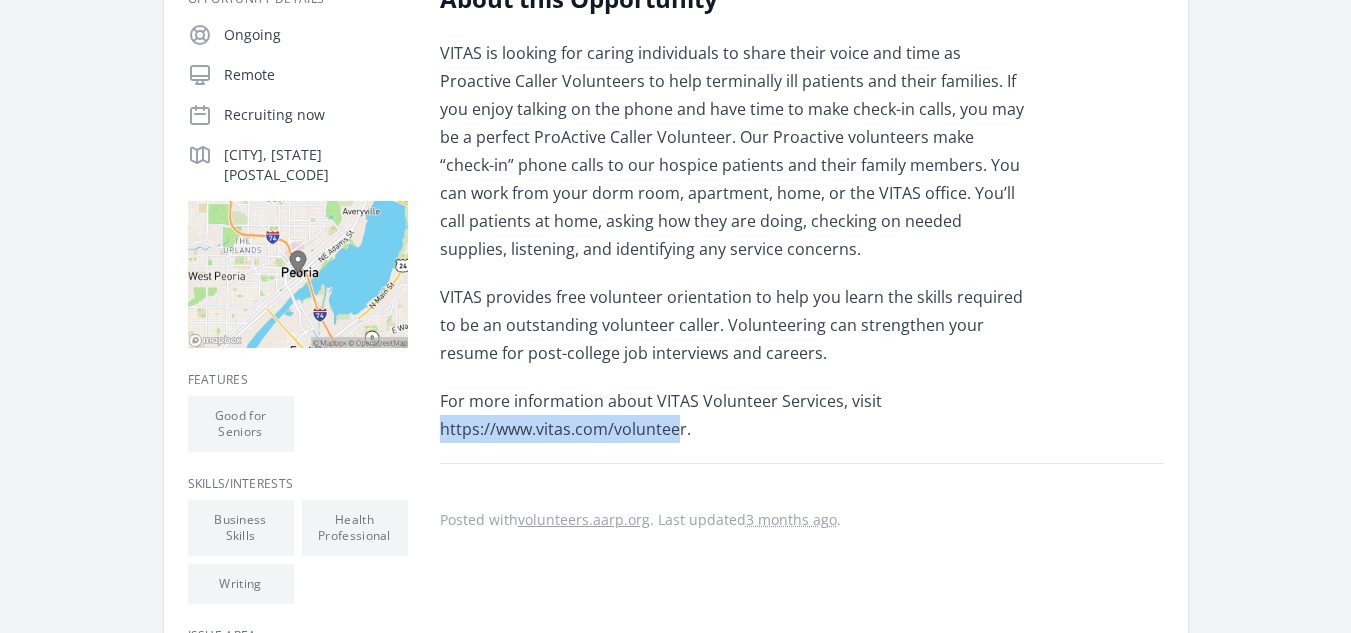 drag, startPoint x: 680, startPoint y: 428, endPoint x: 443, endPoint y: 430, distance: 237.00844 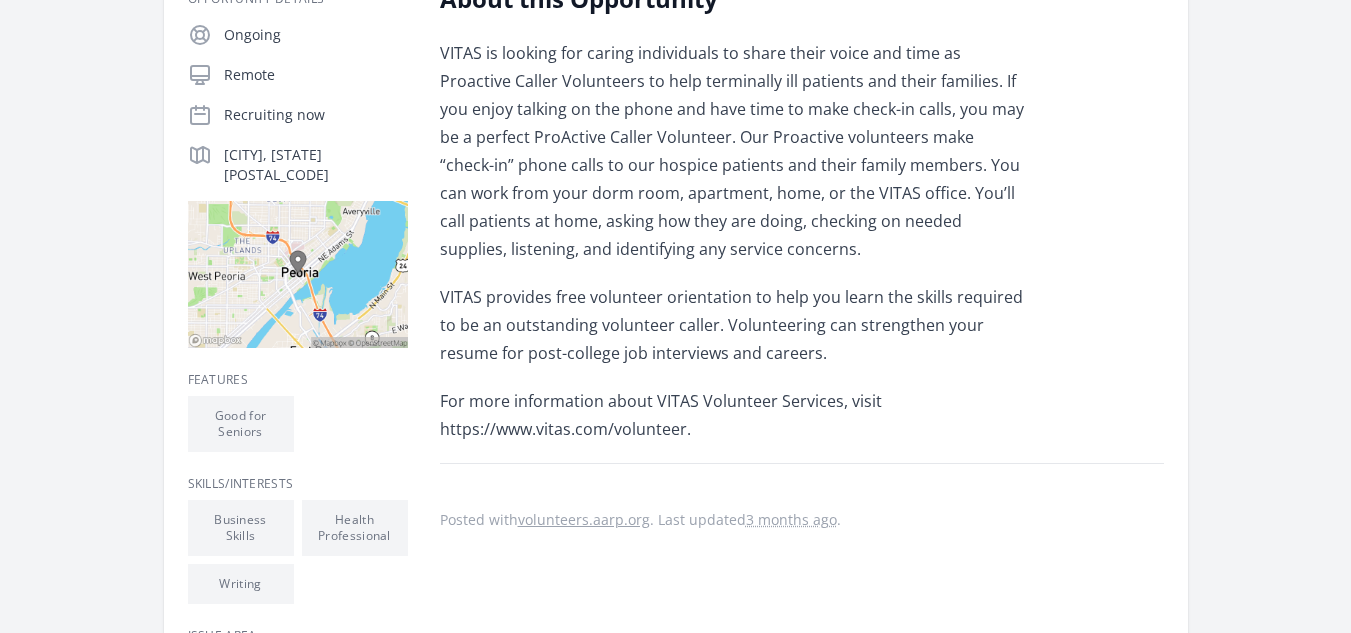 click on "For more information about VITAS Volunteer Services, visit https://www.vitas.com/volunteer." at bounding box center (732, 415) 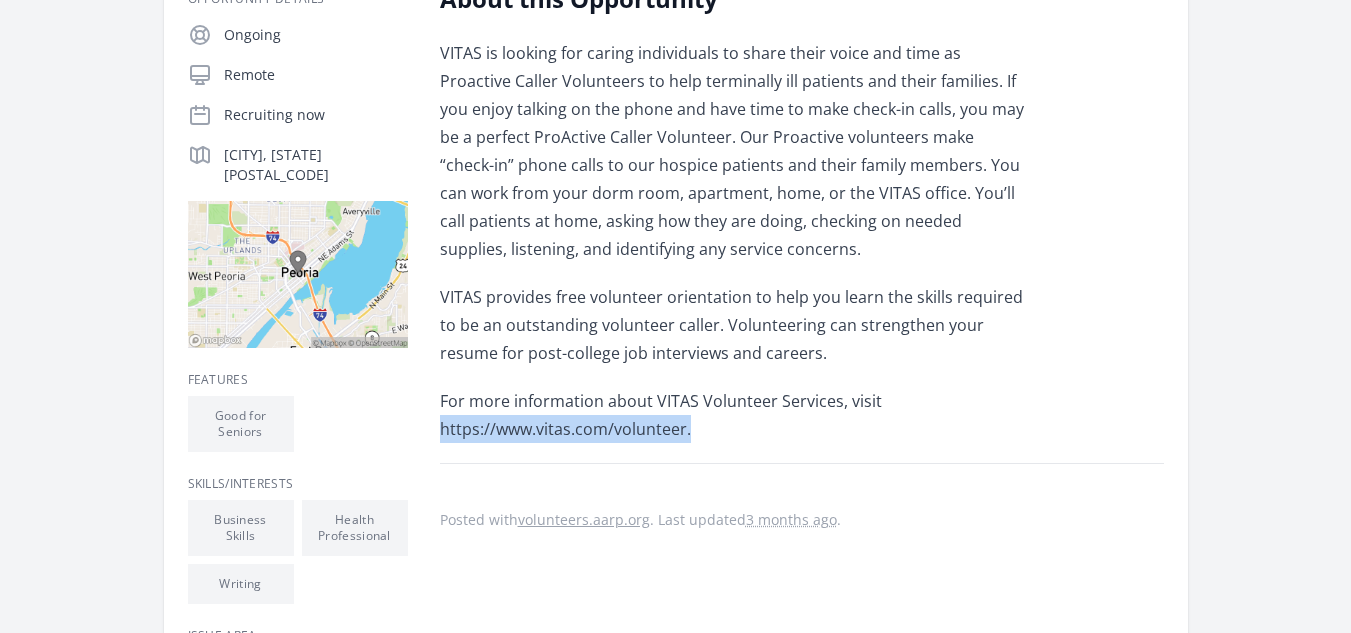 drag, startPoint x: 686, startPoint y: 432, endPoint x: 429, endPoint y: 431, distance: 257.00195 